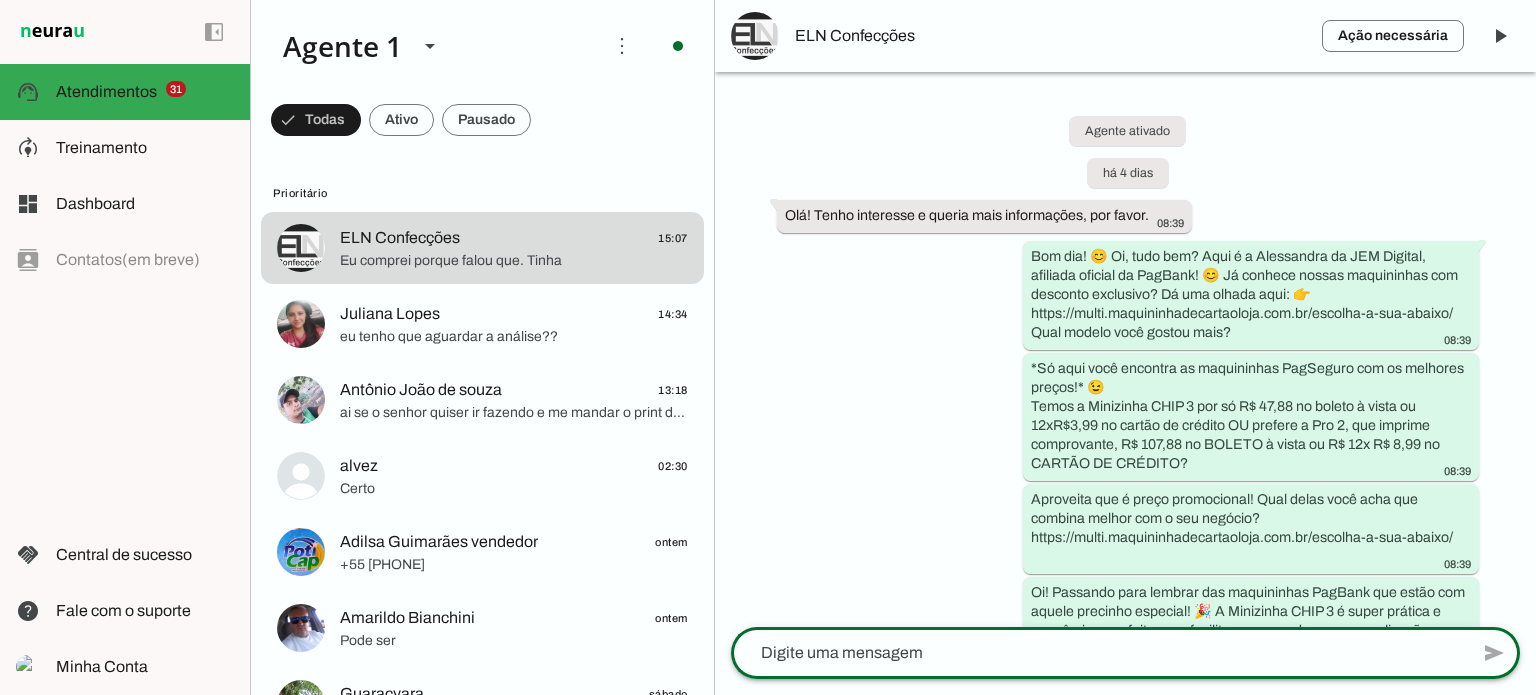 scroll, scrollTop: 0, scrollLeft: 0, axis: both 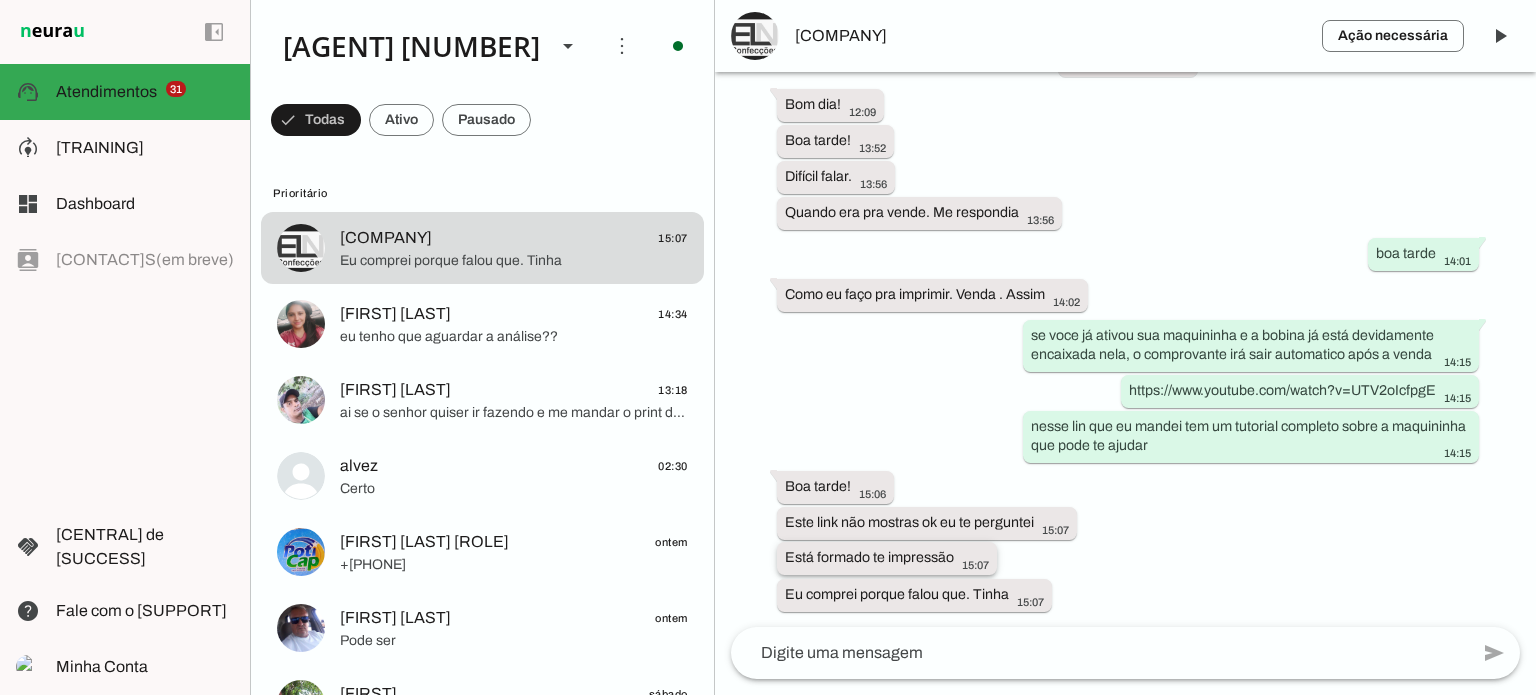 drag, startPoint x: 844, startPoint y: 567, endPoint x: 937, endPoint y: 548, distance: 94.92102 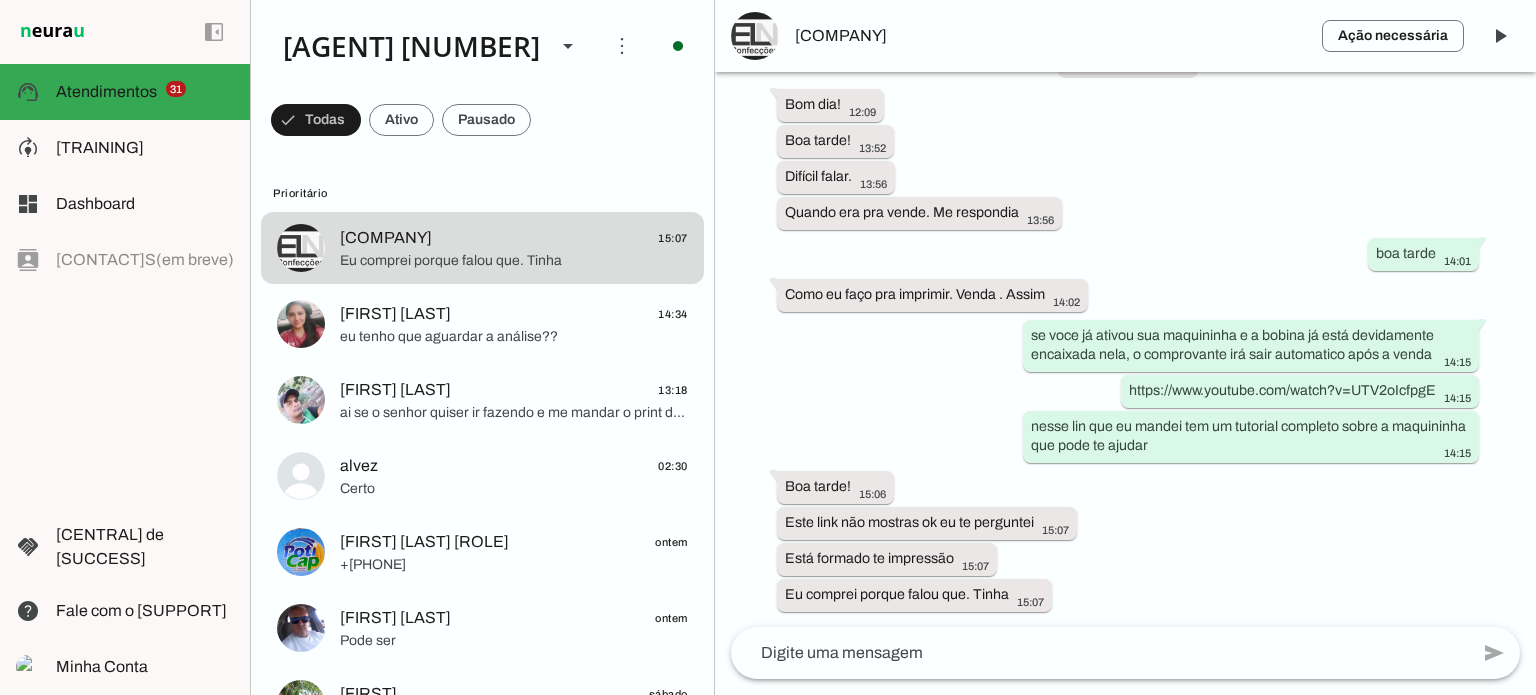 click on "Agente ativado
há 4 dias
Olá! Tenho interesse e queria mais informações, por favor. 08:39
Bom dia! 😊 Oi, tudo bem? Aqui é a Alessandra da JEM Digital, afiliada oficial da PagBank! 😊 Já conhece nossas maquininhas com desconto exclusivo? Dá uma olhada aqui: 👉 https://multi.maquininhadecartaoloja.com.br/escolha-a-sua-abaixo/ Qual modelo você gostou mais? 08:39 *Só aqui você encontra as maquininhas PagSeguro com os melhores preços!* 😉
Temos a Minizinha CHIP 3 por só R$ 47,88 no boleto à vista ou 12xR$3,99 no cartão de crédito OU prefere a Pro 2, que imprime comprovante, R$ 107,88 no BOLETO à vista ou R$ 12x R$ 8,99 no CARTÃO DE CRÉDITO? 08:39 Aproveita que é preço promocional! Qual delas você acha que combina melhor com o seu negócio?  https://multi.maquininhadecartaoloja.com.br/escolha-a-sua-abaixo/ 08:39 09:09 10:09 10:09
12:05
12:05" at bounding box center (1125, 349) 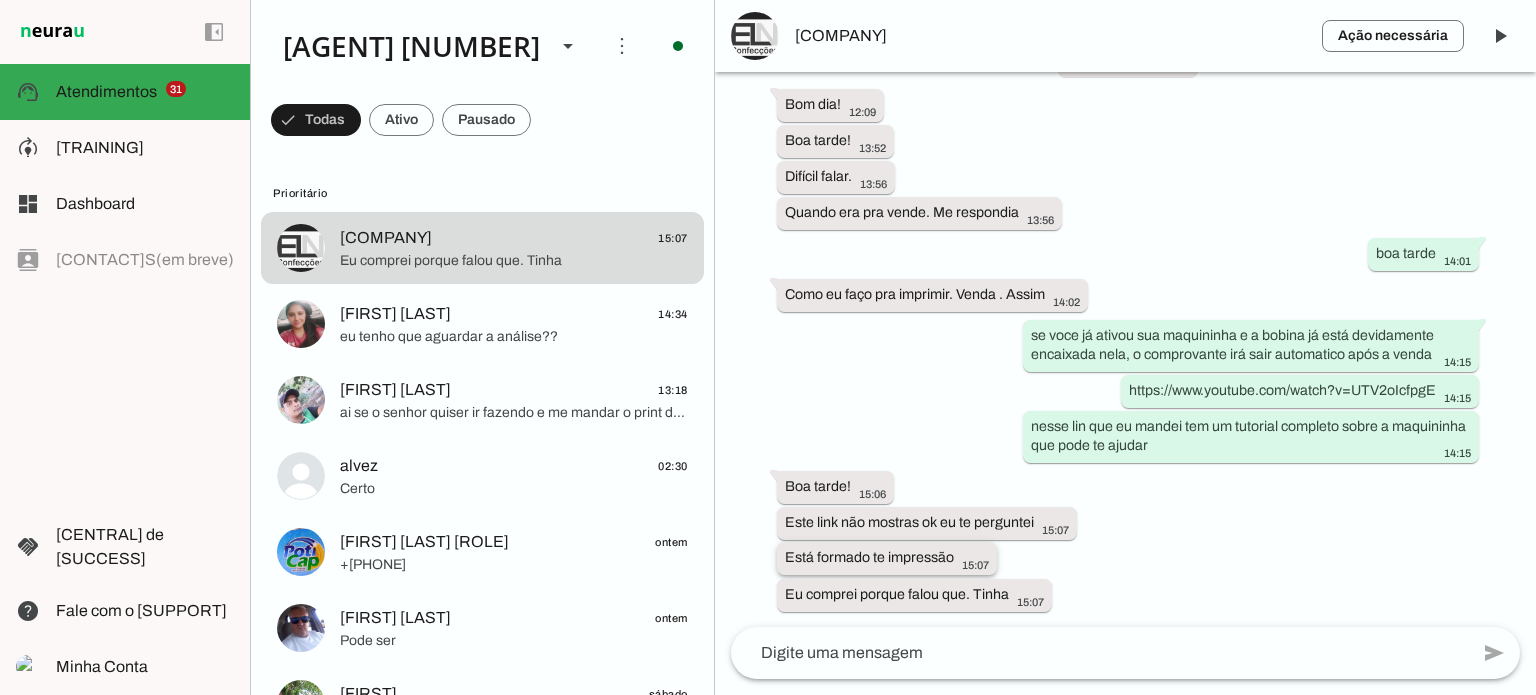 drag, startPoint x: 782, startPoint y: 554, endPoint x: 952, endPoint y: 555, distance: 170.00294 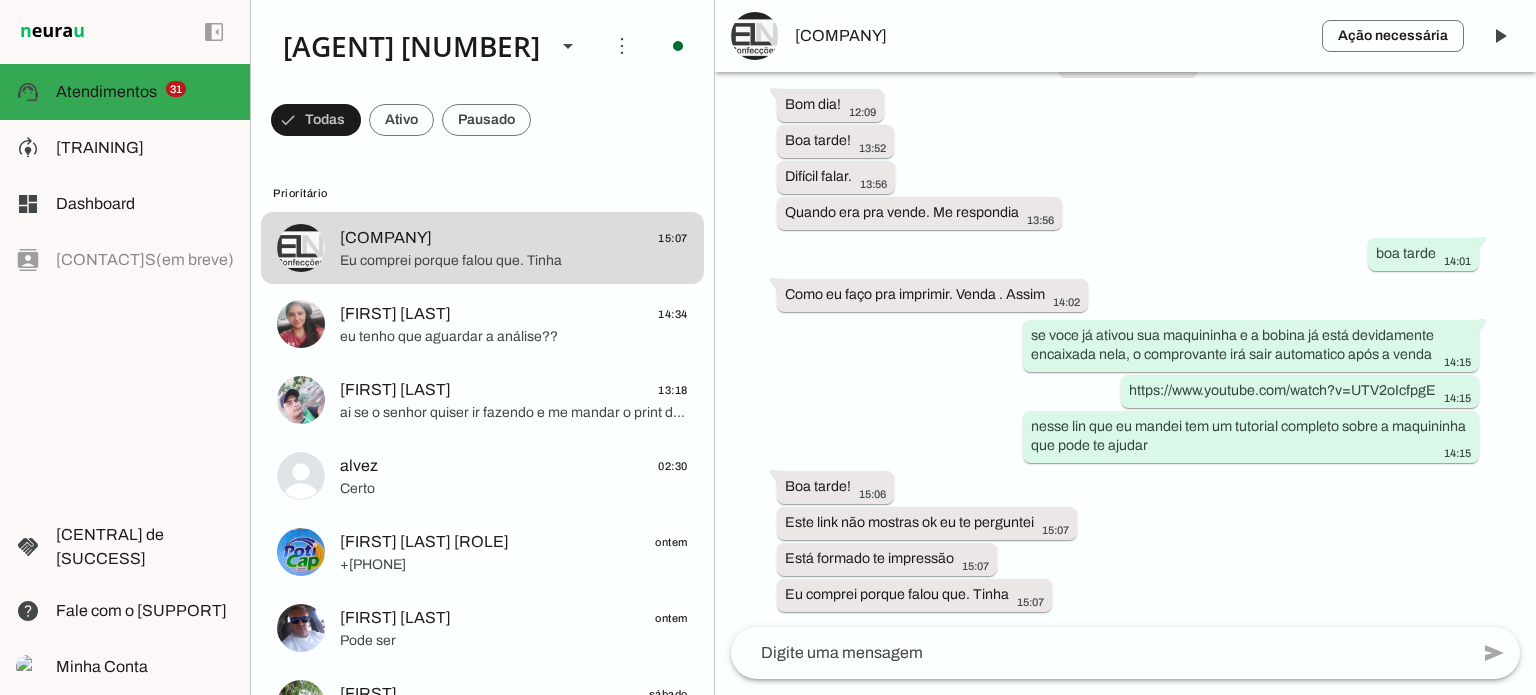 click on "Agente ativado
há 4 dias
Olá! Tenho interesse e queria mais informações, por favor. 08:39
Bom dia! 😊 Oi, tudo bem? Aqui é a Alessandra da JEM Digital, afiliada oficial da PagBank! 😊 Já conhece nossas maquininhas com desconto exclusivo? Dá uma olhada aqui: 👉 https://multi.maquininhadecartaoloja.com.br/escolha-a-sua-abaixo/ Qual modelo você gostou mais? 08:39 *Só aqui você encontra as maquininhas PagSeguro com os melhores preços!* 😉
Temos a Minizinha CHIP 3 por só R$ 47,88 no boleto à vista ou 12xR$3,99 no cartão de crédito OU prefere a Pro 2, que imprime comprovante, R$ 107,88 no BOLETO à vista ou R$ 12x R$ 8,99 no CARTÃO DE CRÉDITO? 08:39 Aproveita que é preço promocional! Qual delas você acha que combina melhor com o seu negócio?  https://multi.maquininhadecartaoloja.com.br/escolha-a-sua-abaixo/ 08:39 09:09 10:09 10:09
12:05
12:05" at bounding box center (1125, 349) 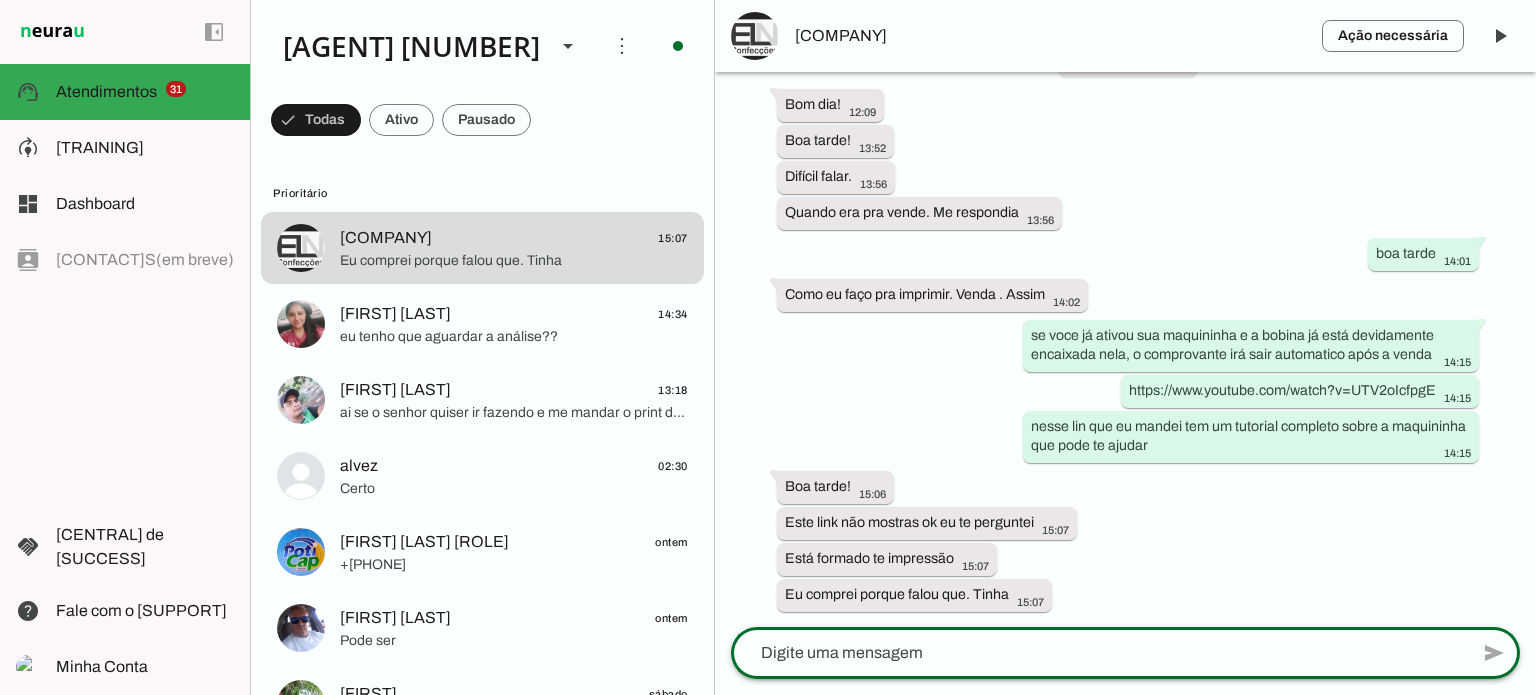 click 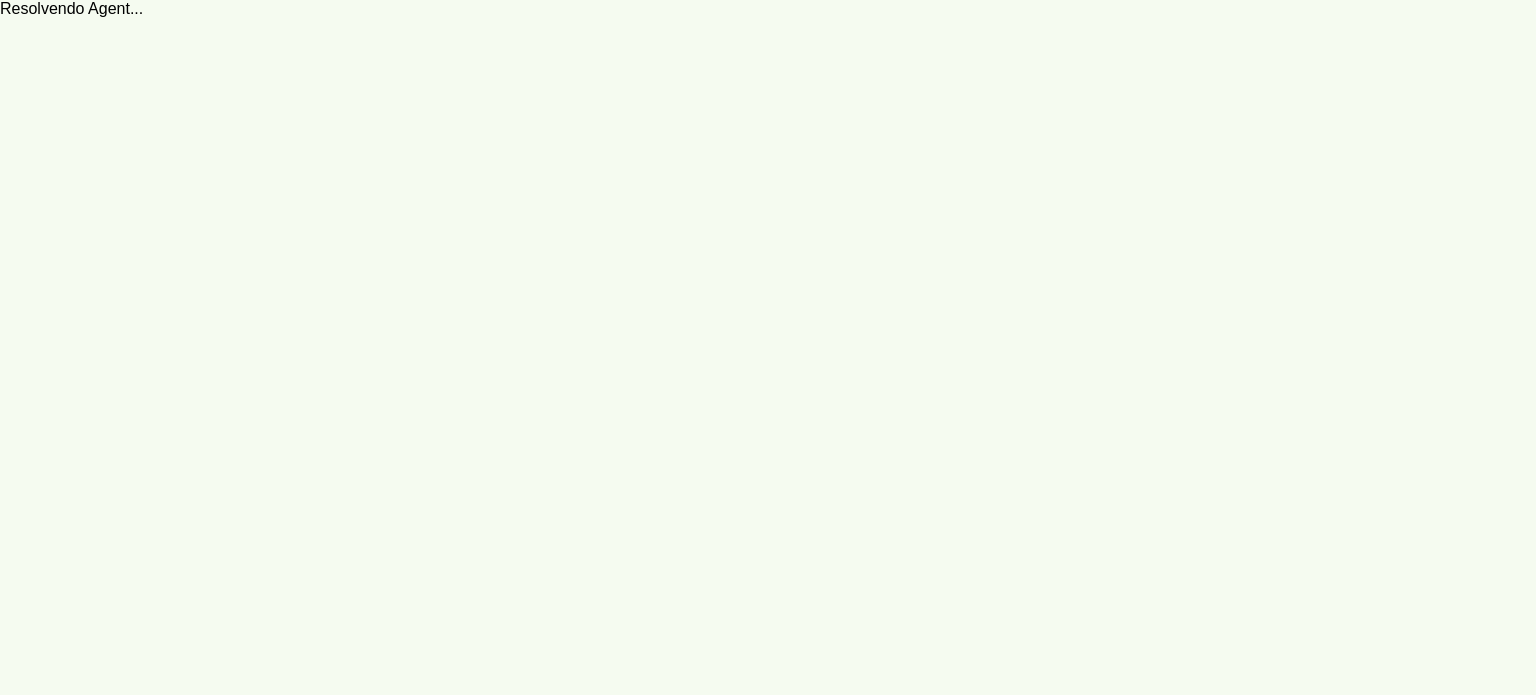 scroll, scrollTop: 0, scrollLeft: 0, axis: both 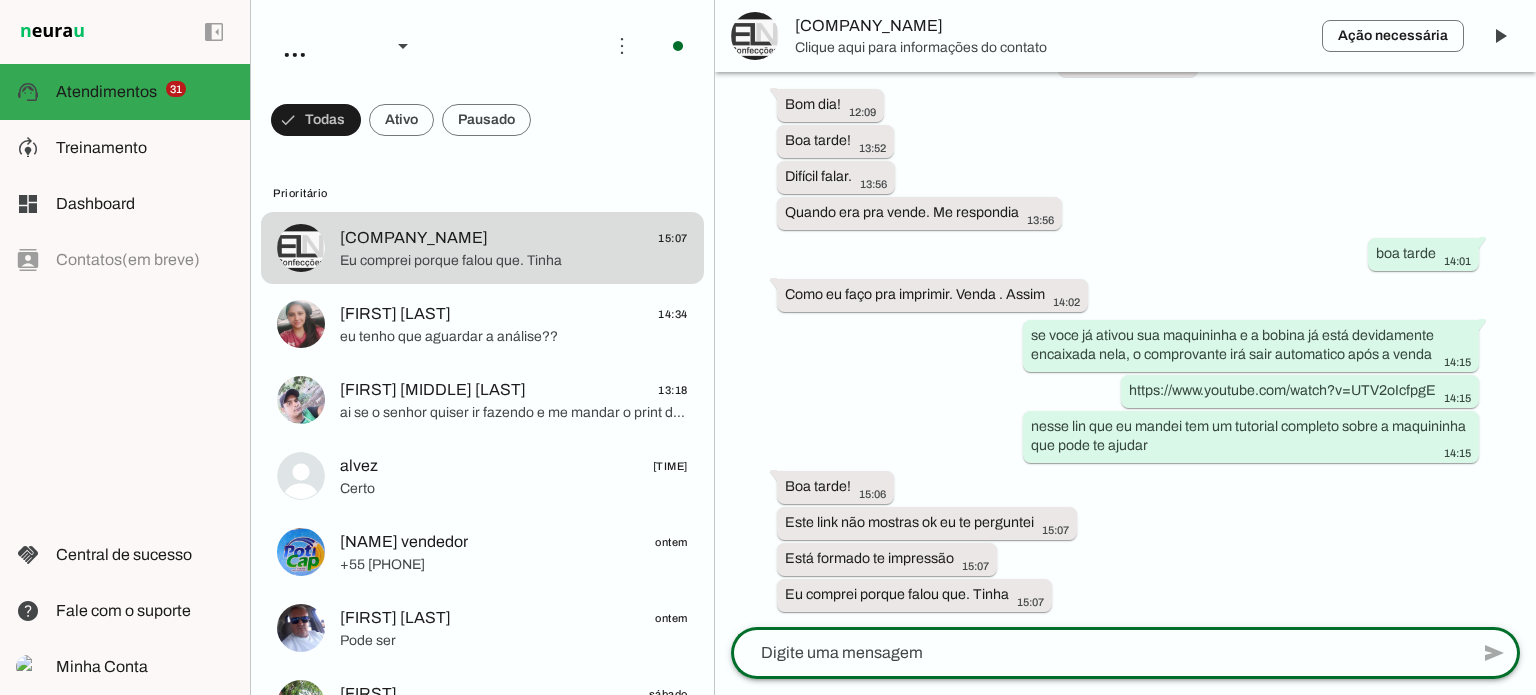 click 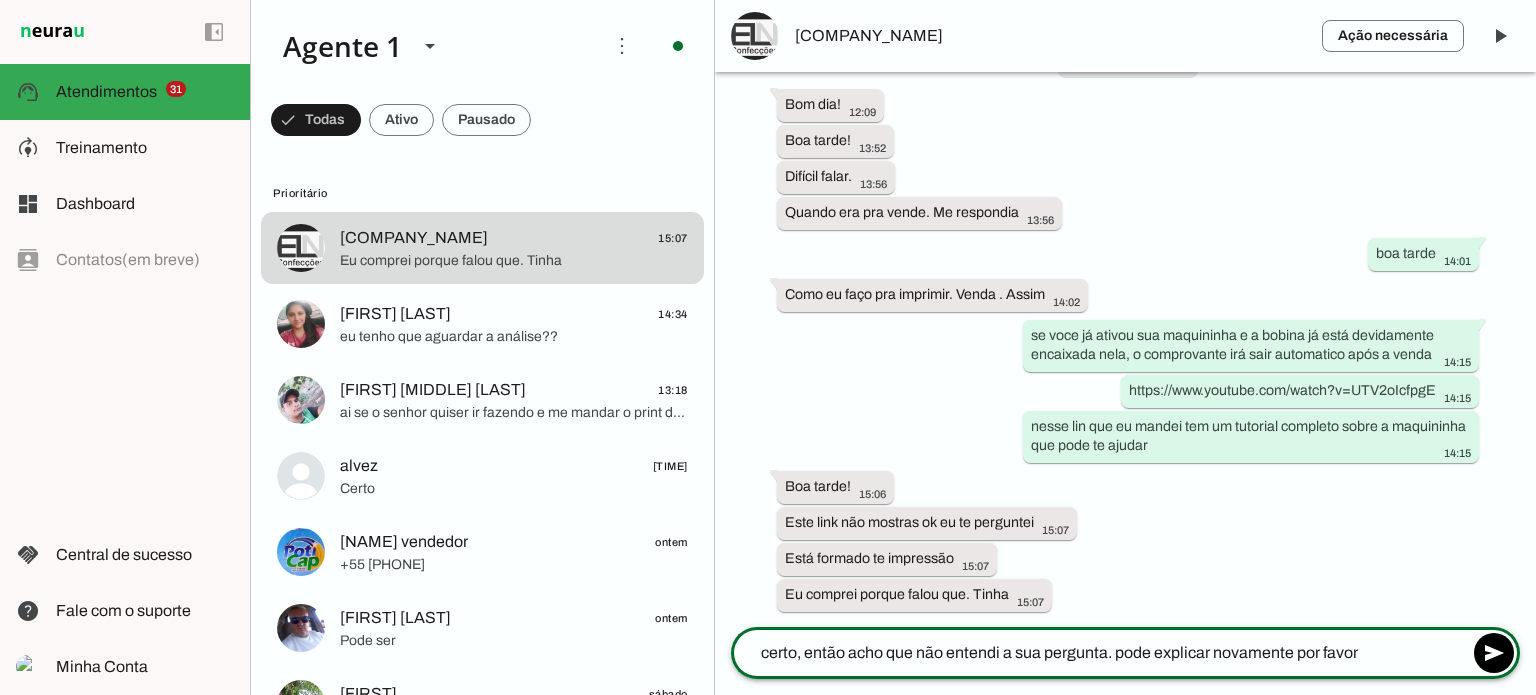 type on "certo, então acho que não entendi a sua pergunta. pode explicar novamente por favor?" 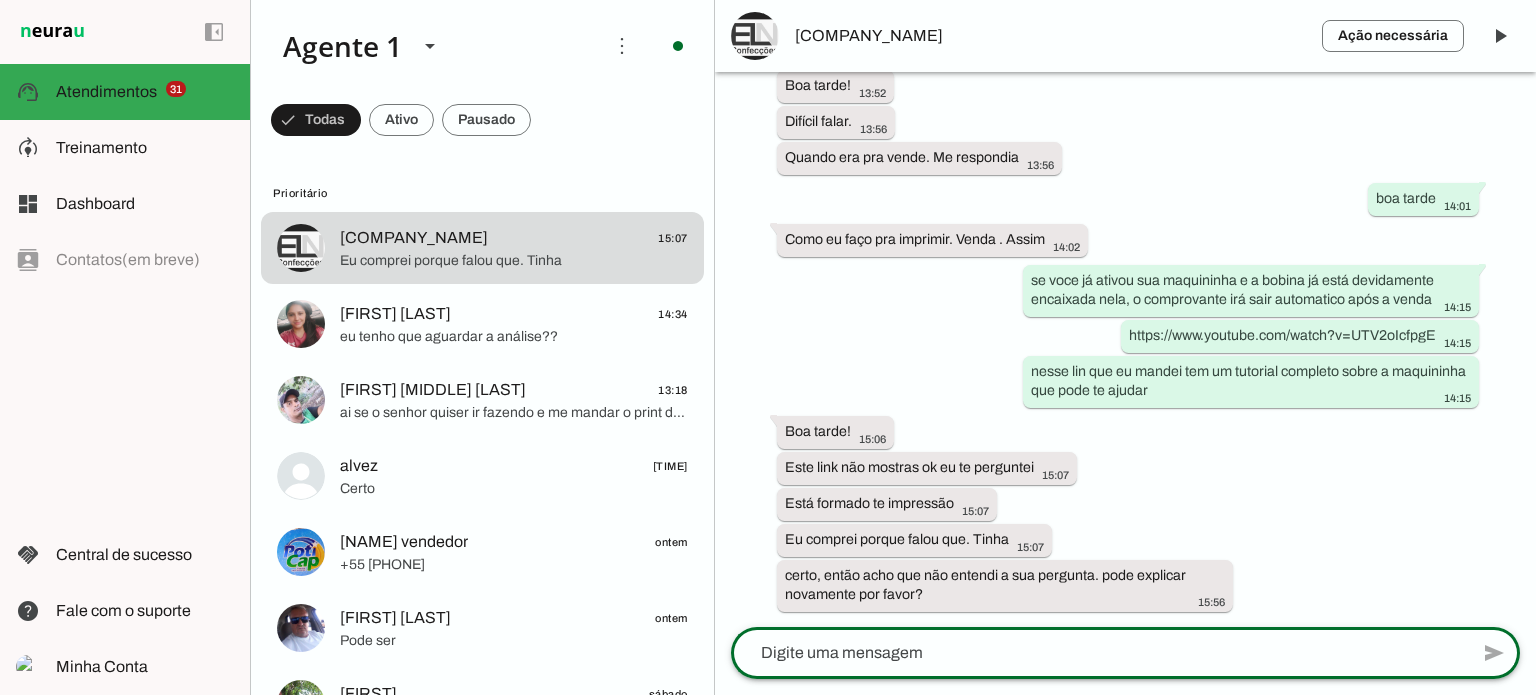 scroll, scrollTop: 5029, scrollLeft: 0, axis: vertical 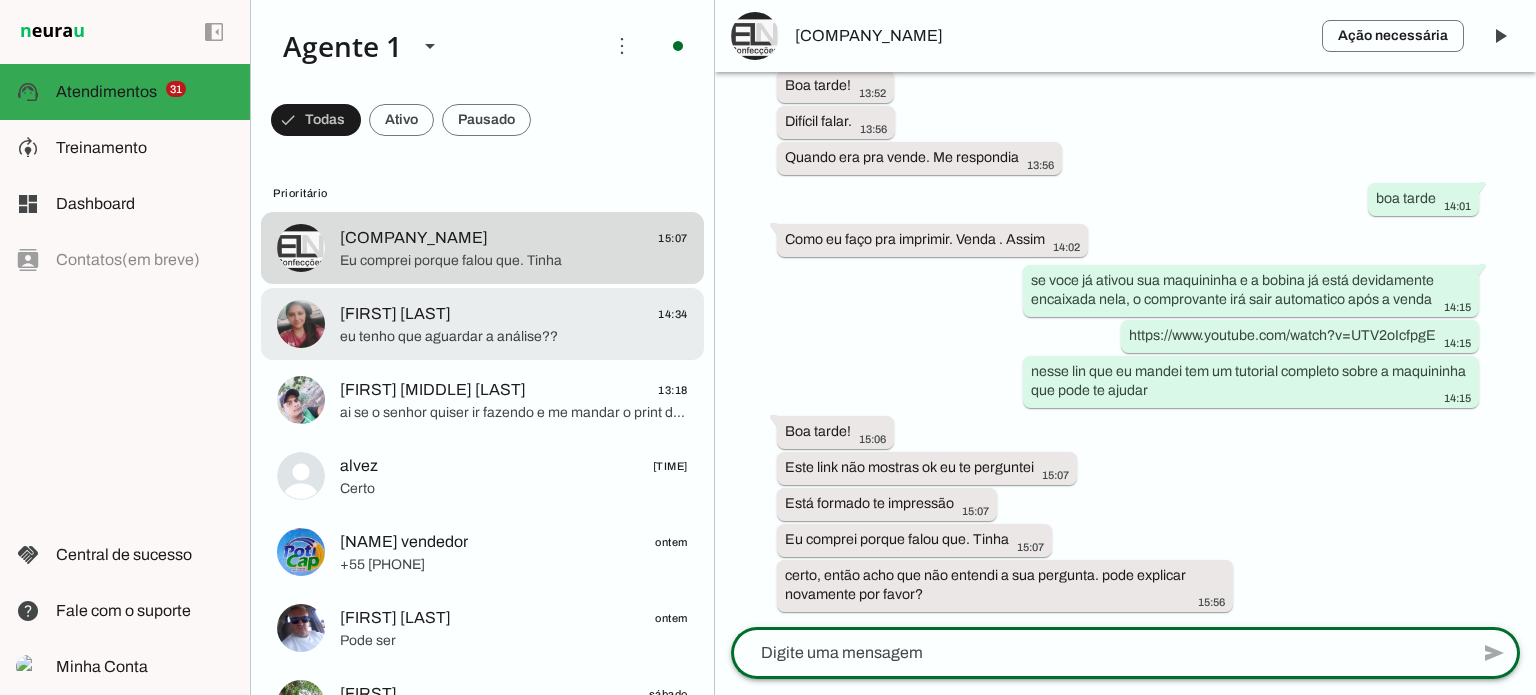 click on "[NAME]
[TIME]" 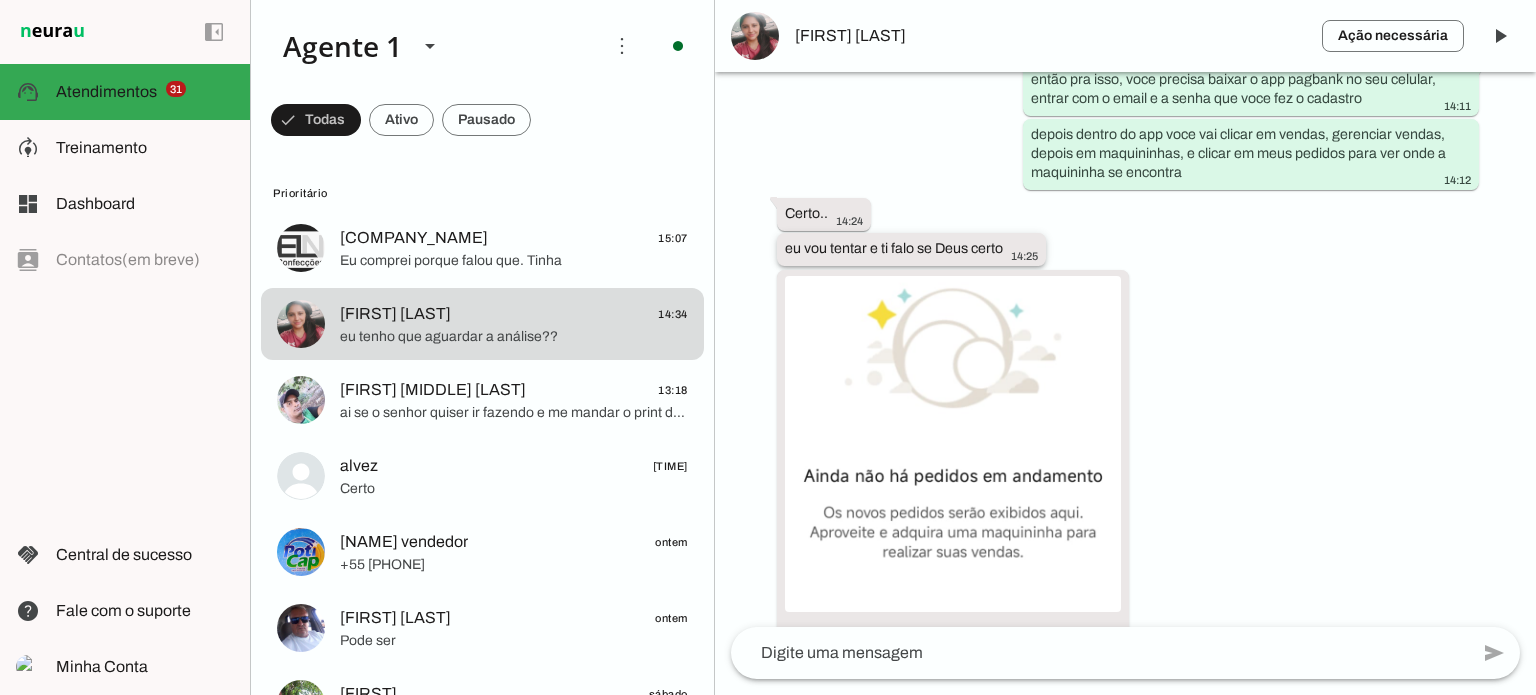 scroll, scrollTop: 5020, scrollLeft: 0, axis: vertical 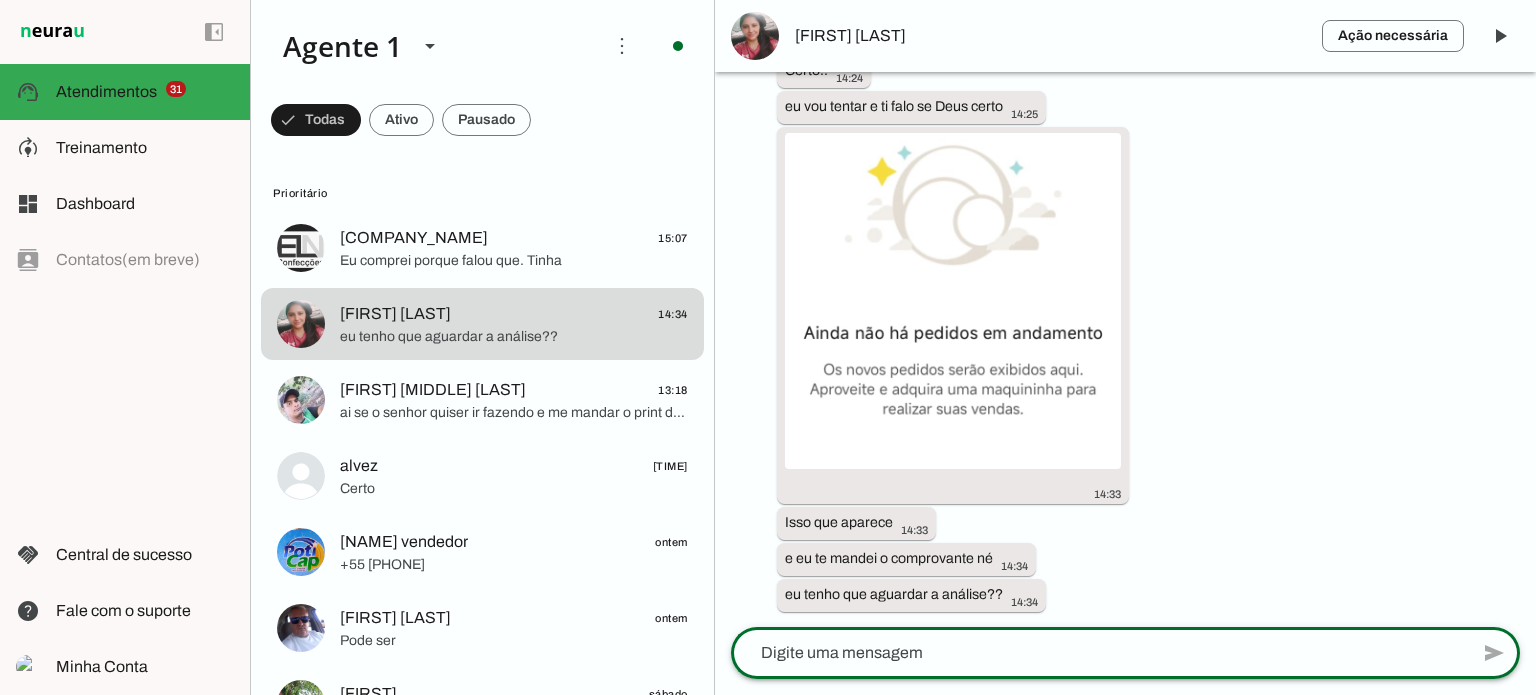 click 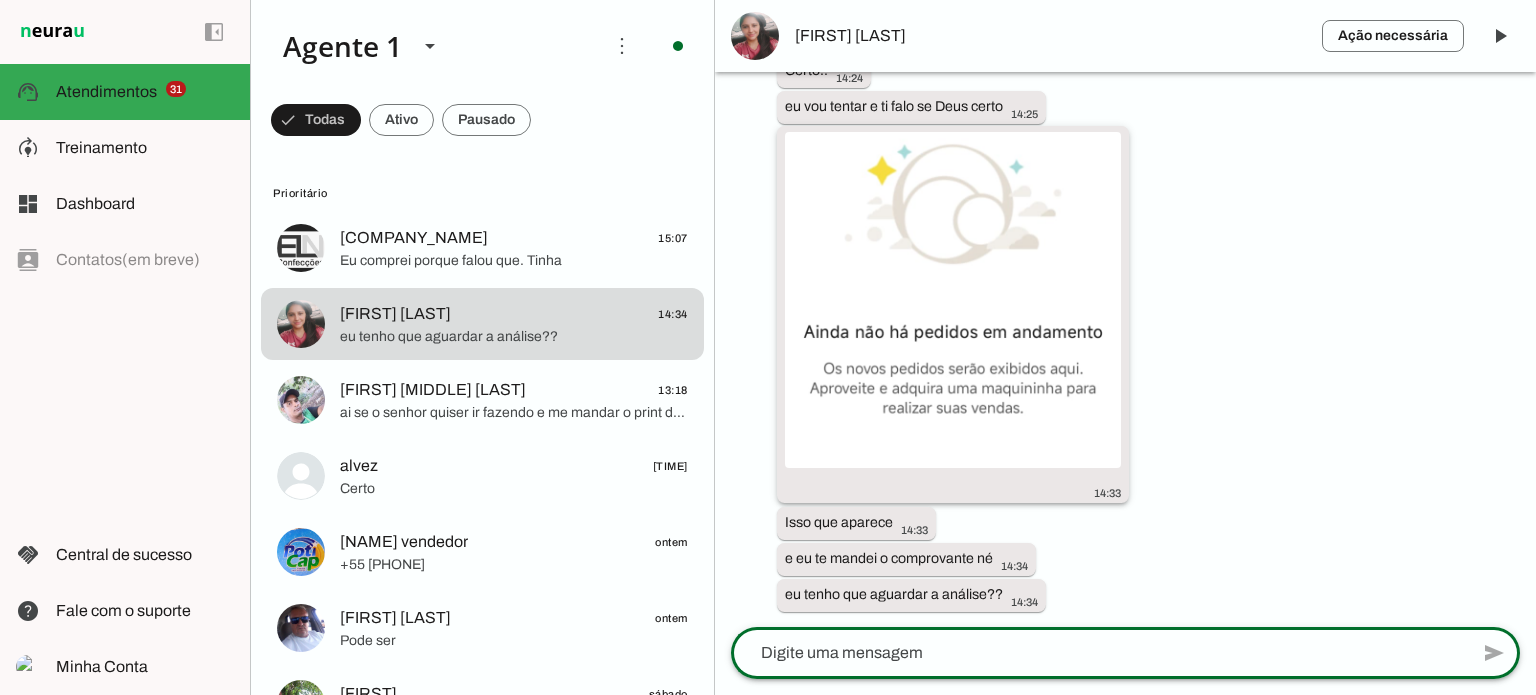 click 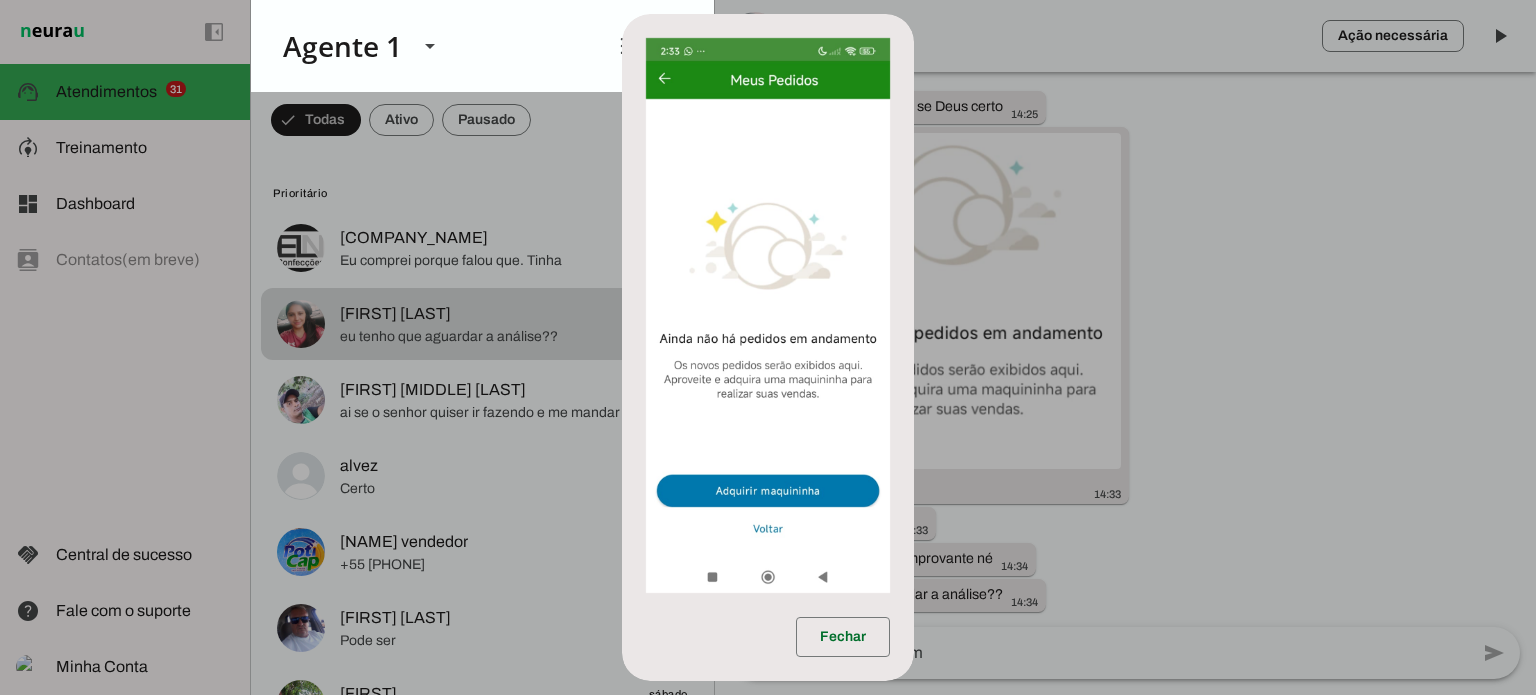 click on "Fechar" at bounding box center [768, 348] 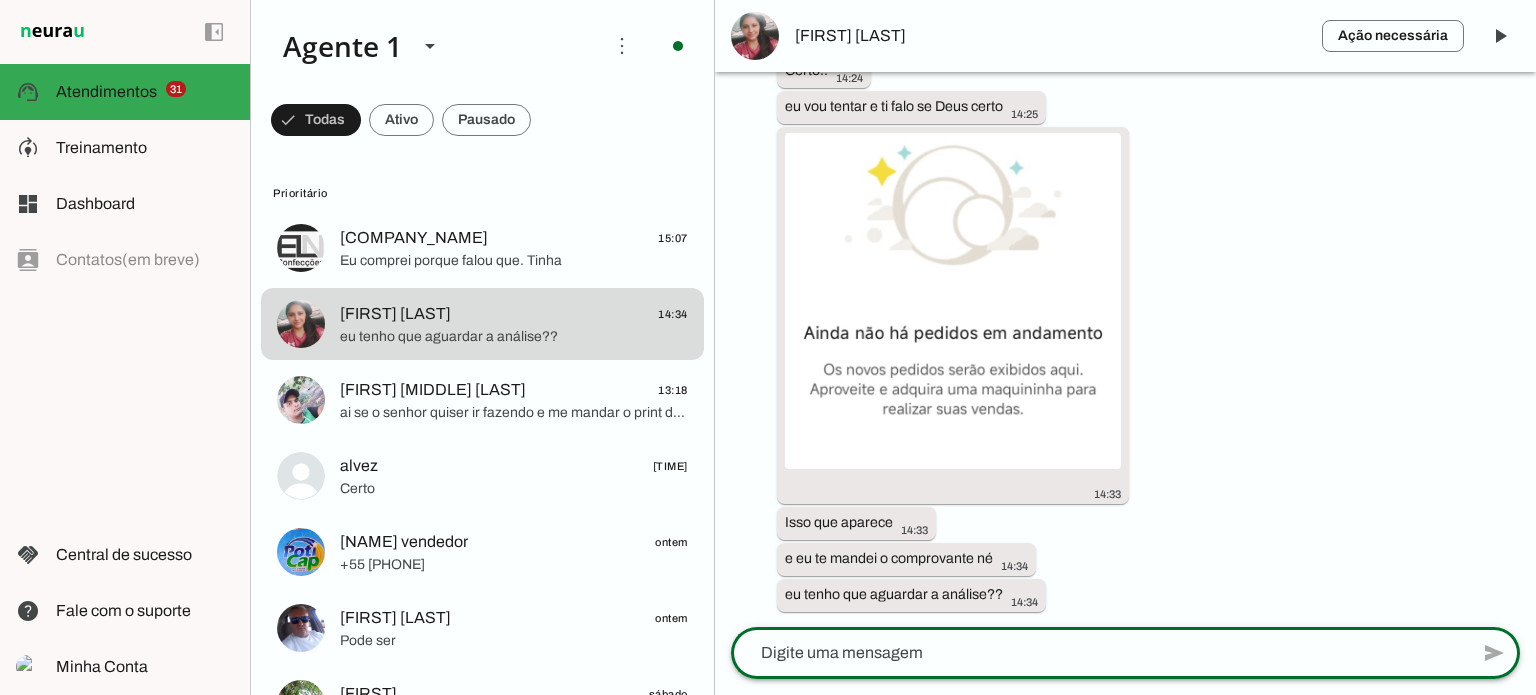 click 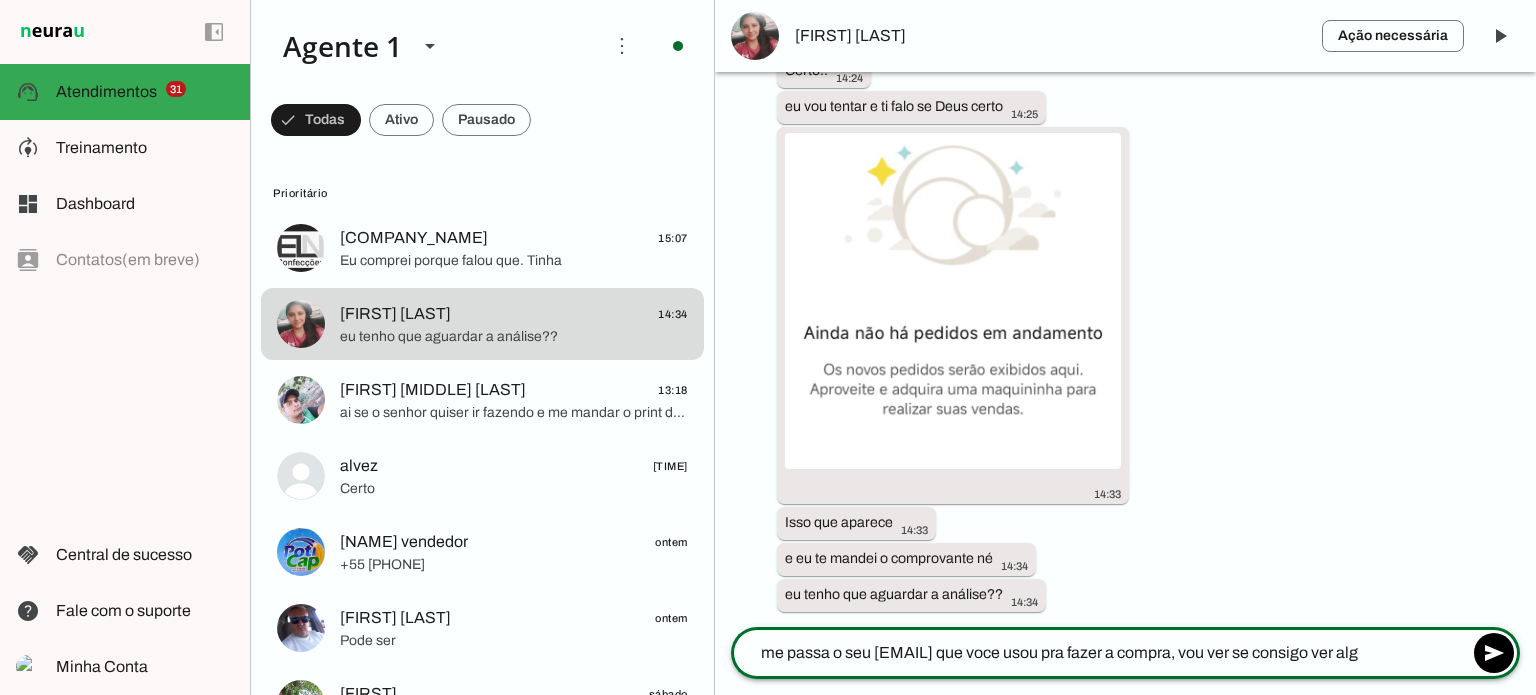 type on "me passa o seu email que voce usou pra fazer a compra, vou ver se consigo ver algo" 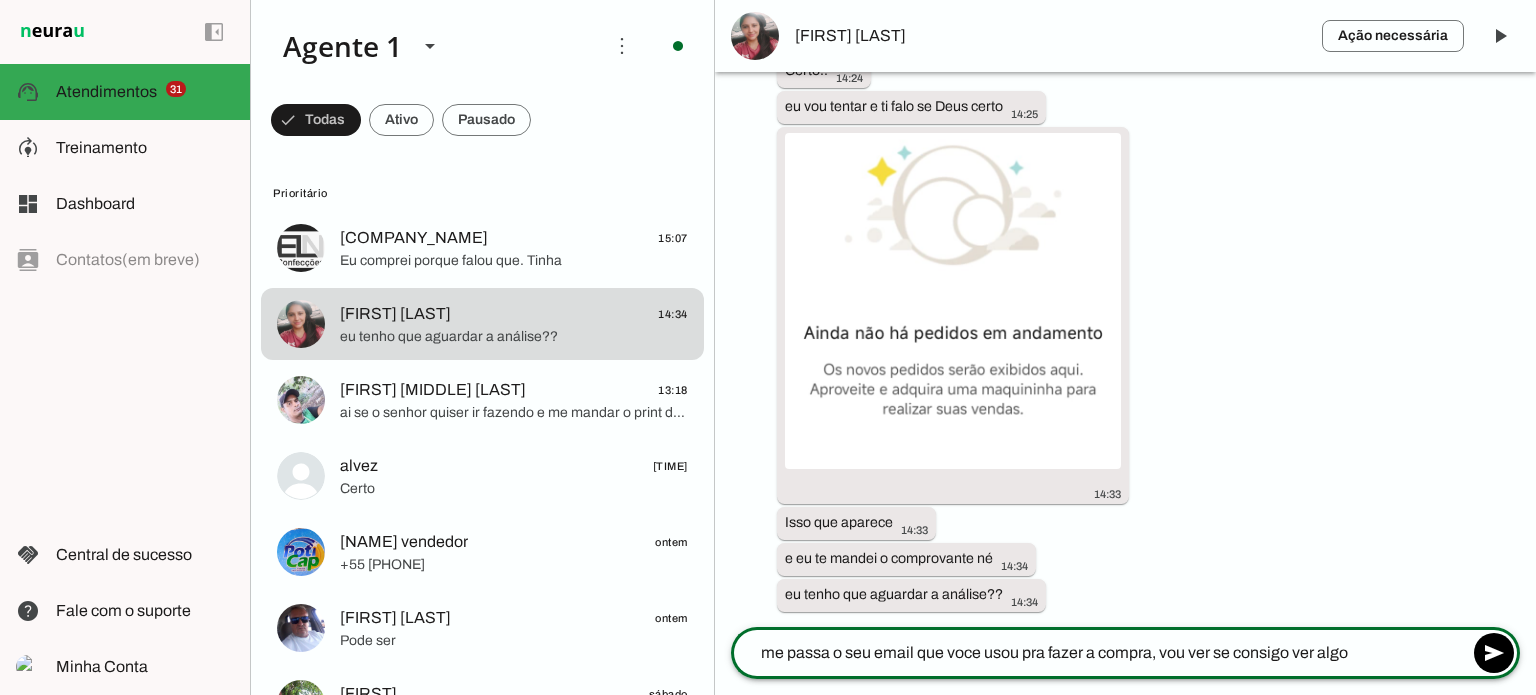 type 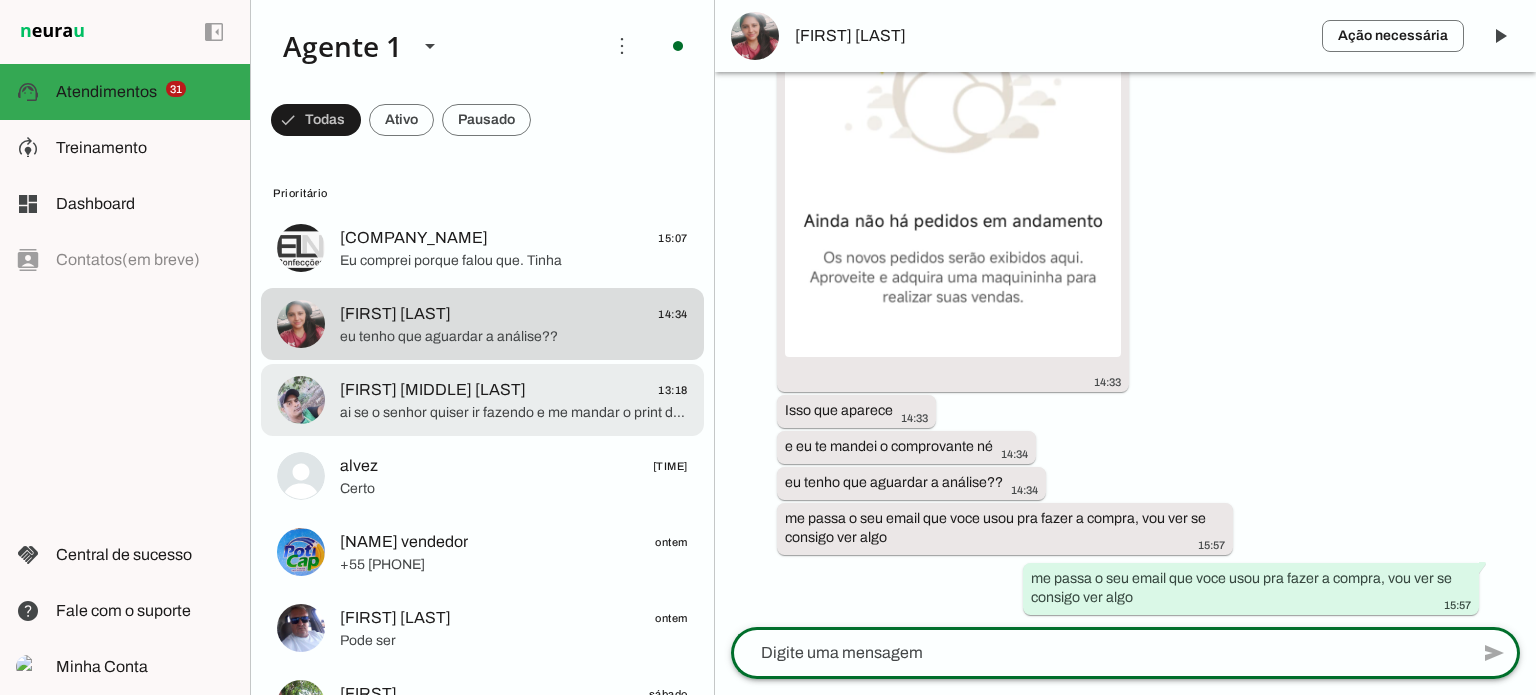 scroll, scrollTop: 5080, scrollLeft: 0, axis: vertical 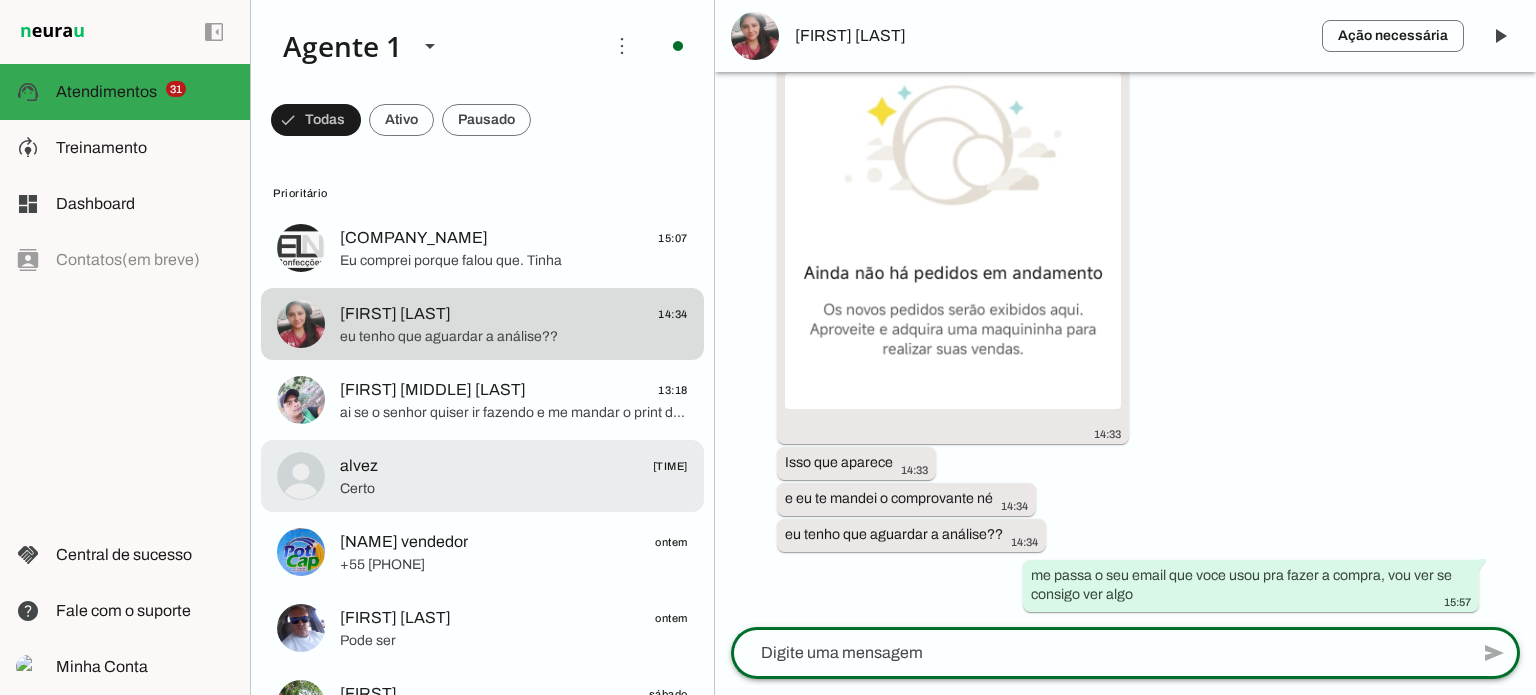 click on "Certo" 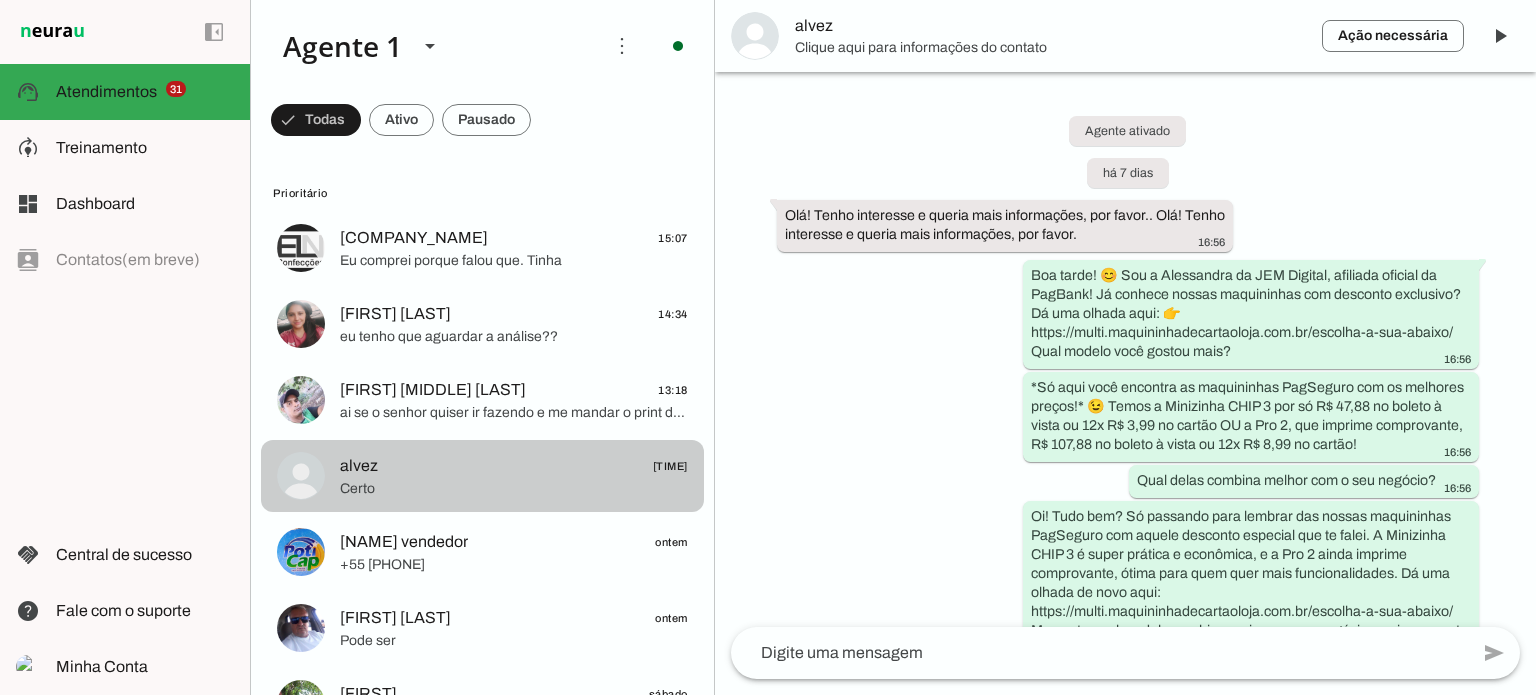 scroll, scrollTop: 2004, scrollLeft: 0, axis: vertical 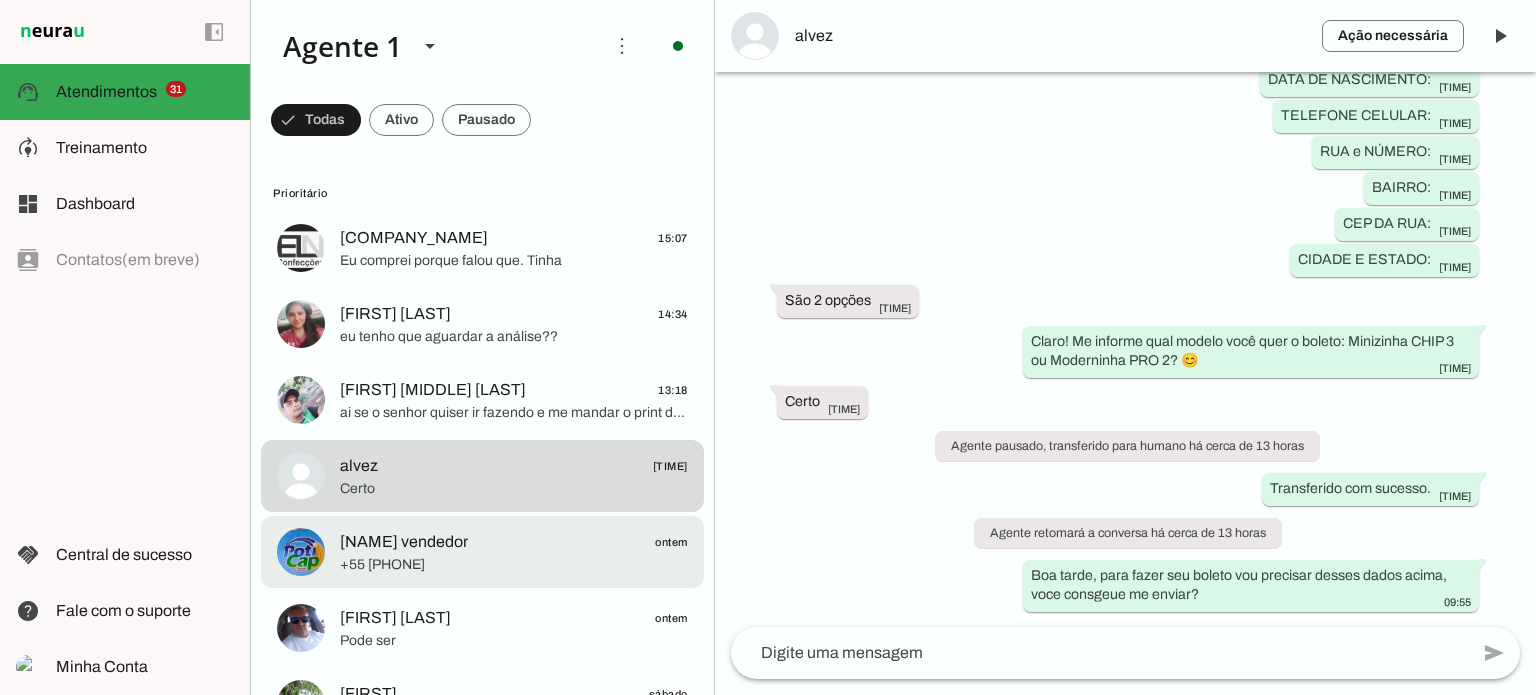 click on "[NAME] vendedor" 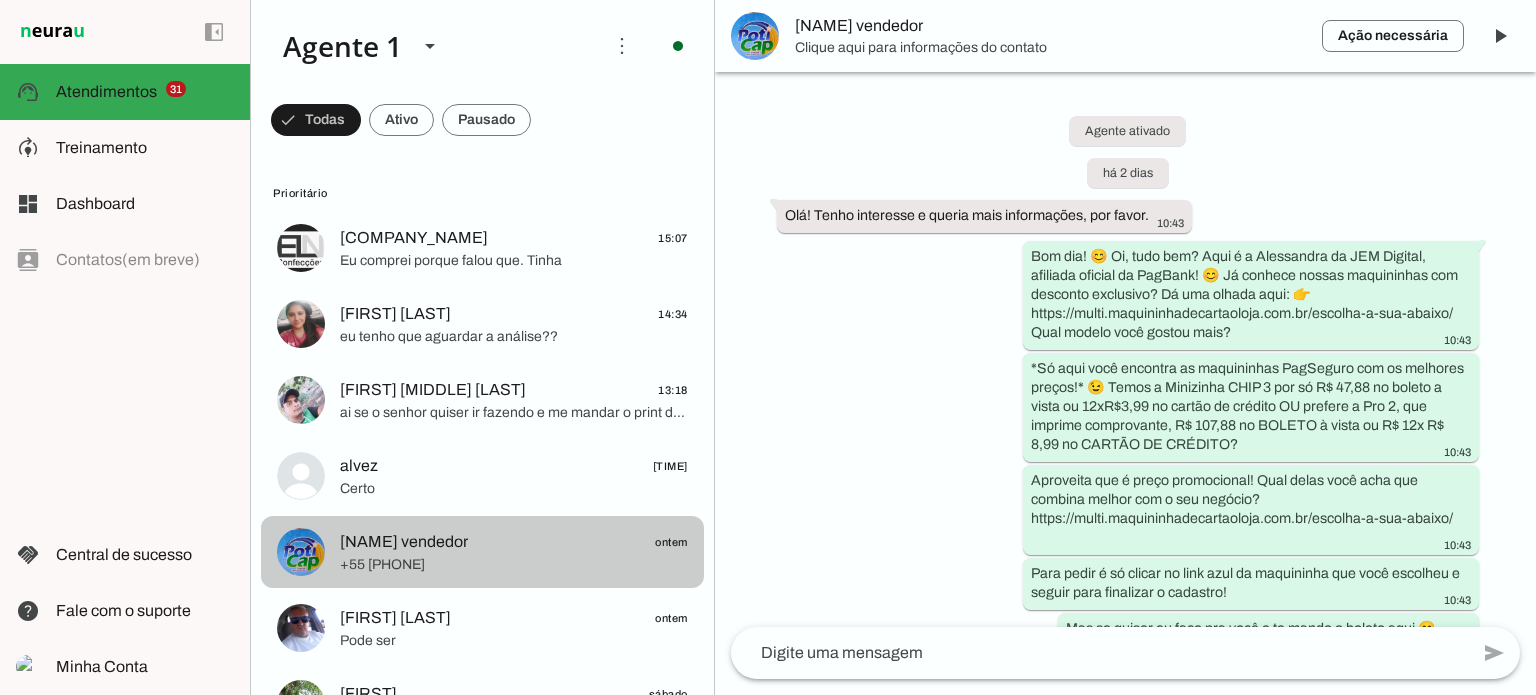 scroll, scrollTop: 3552, scrollLeft: 0, axis: vertical 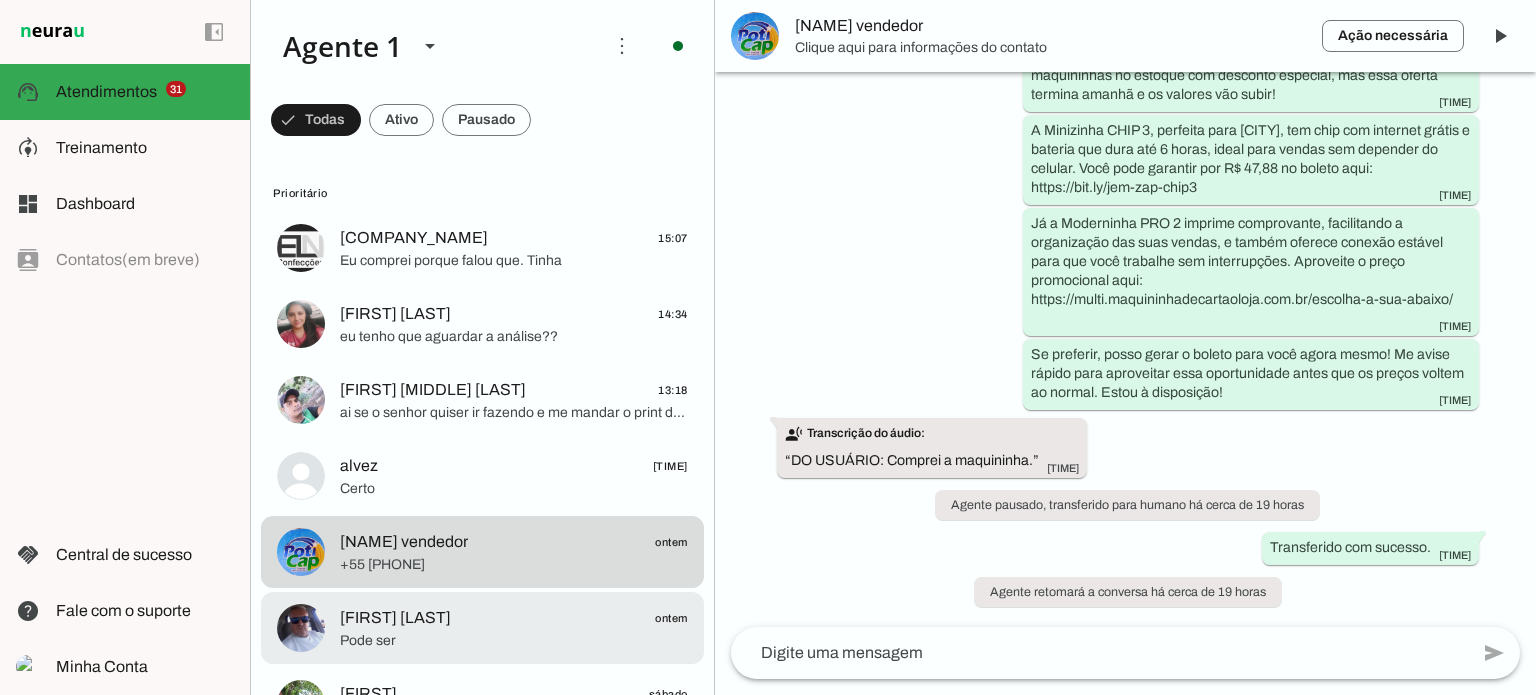 click on "[FIRST] [LAST]" 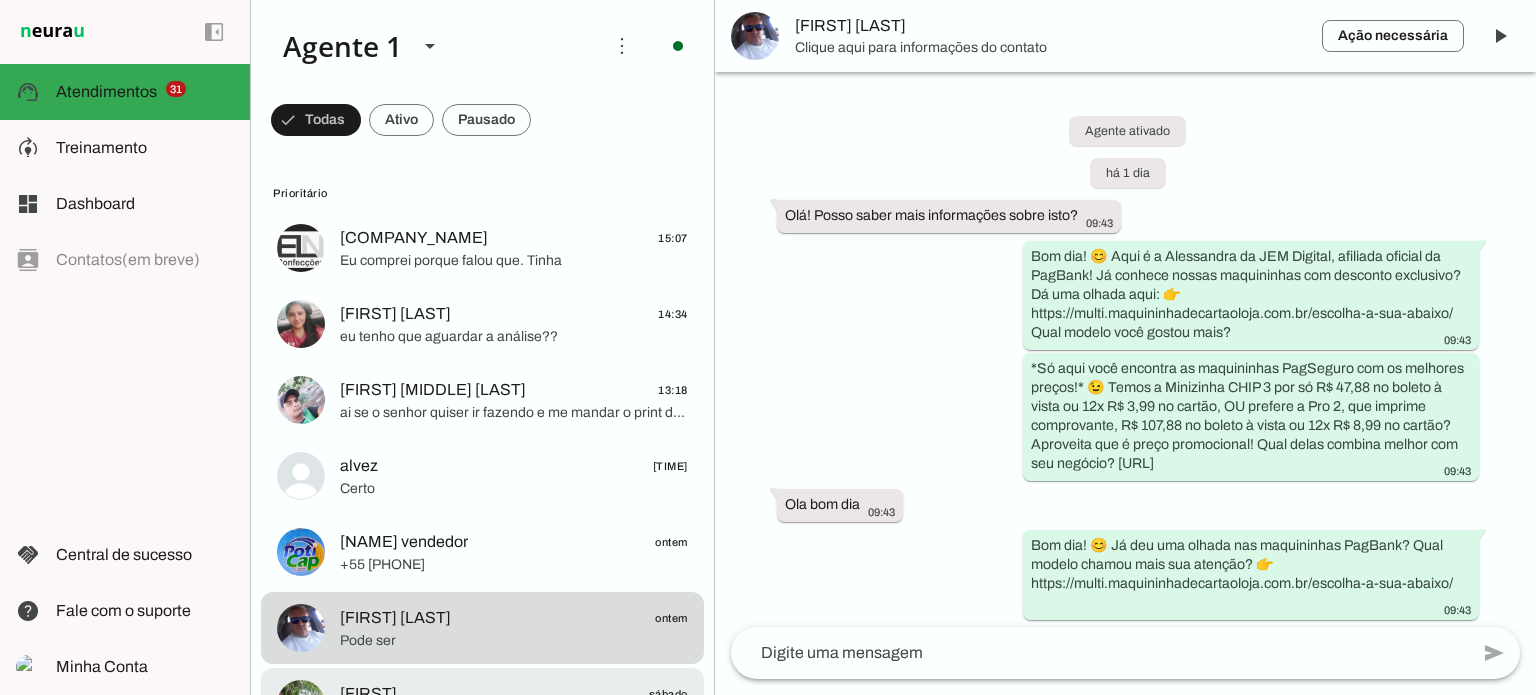 scroll, scrollTop: 1372, scrollLeft: 0, axis: vertical 